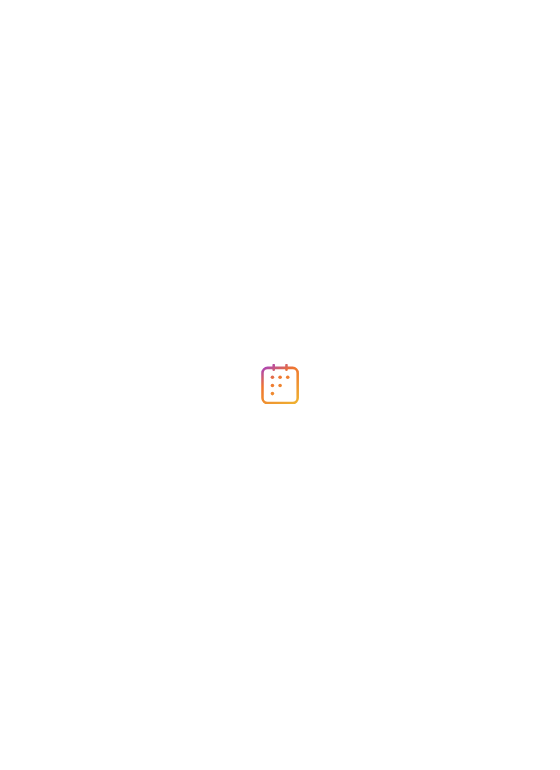 scroll, scrollTop: 0, scrollLeft: 0, axis: both 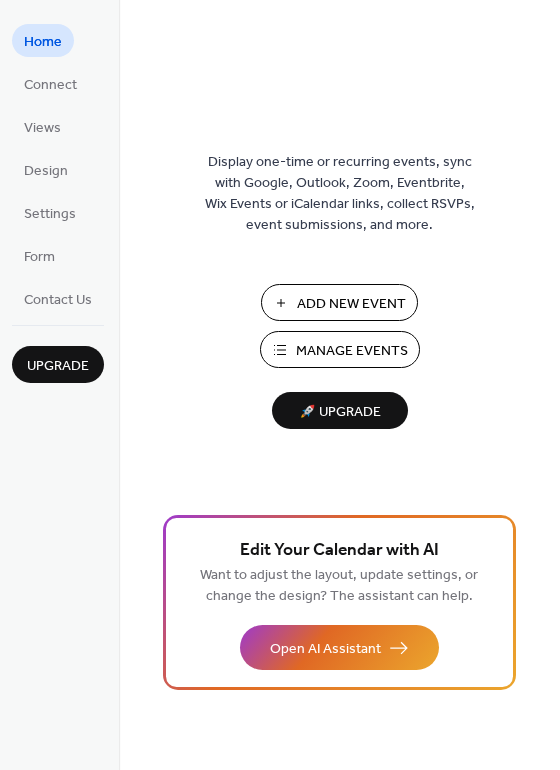 click on "Manage Events" at bounding box center (352, 351) 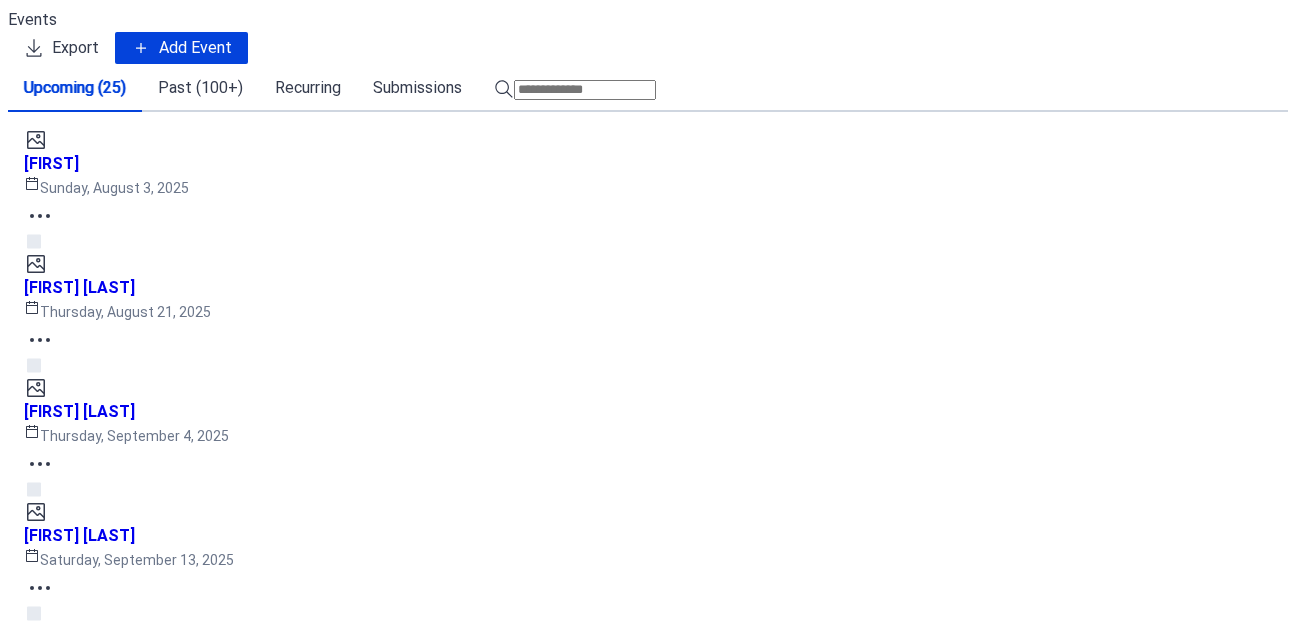 scroll, scrollTop: 0, scrollLeft: 0, axis: both 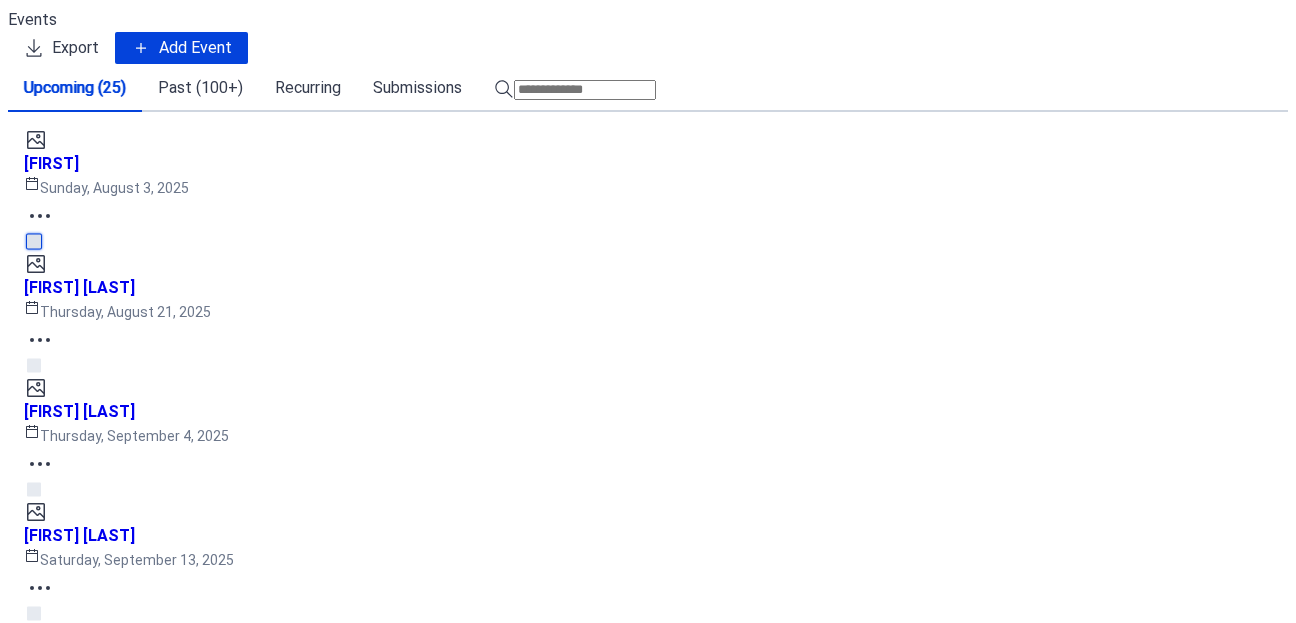 click at bounding box center (34, 241) 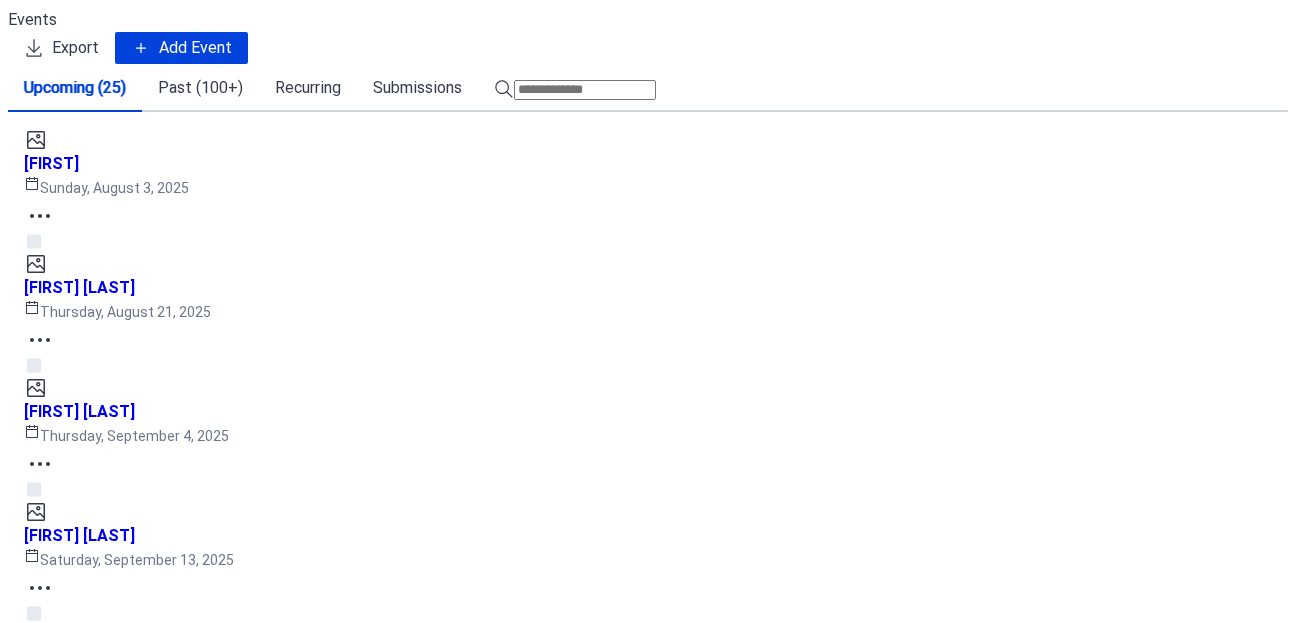 click on "Delete" at bounding box center [48, 3264] 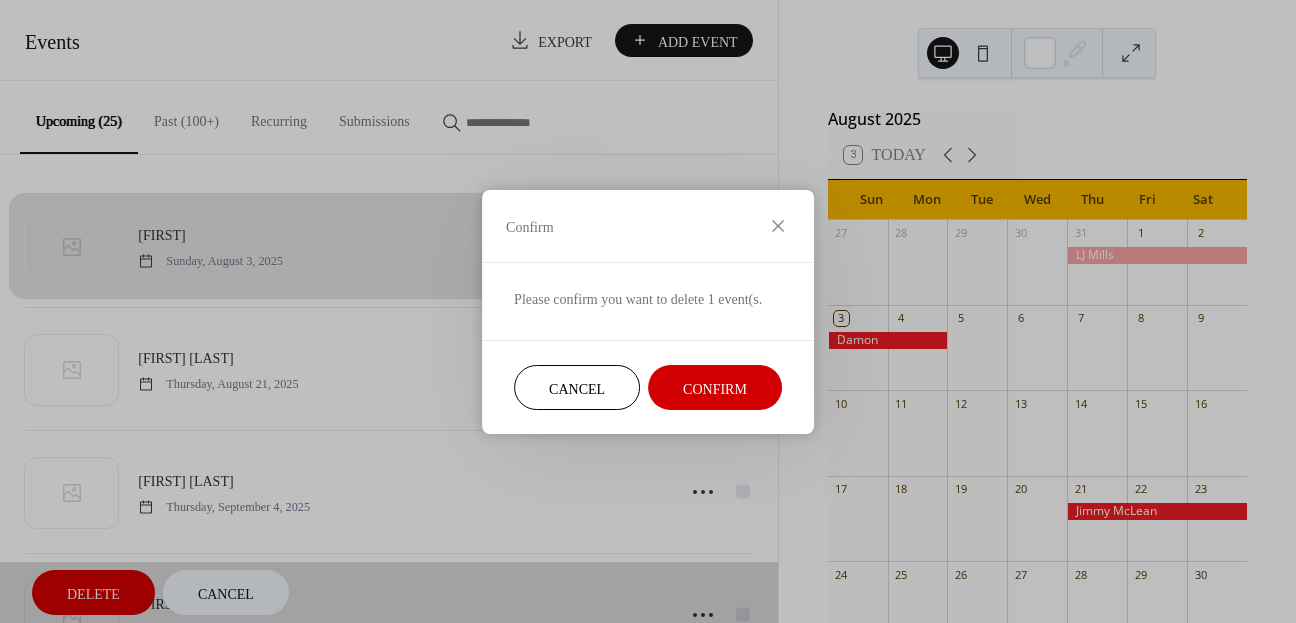 click on "Confirm" at bounding box center [715, 388] 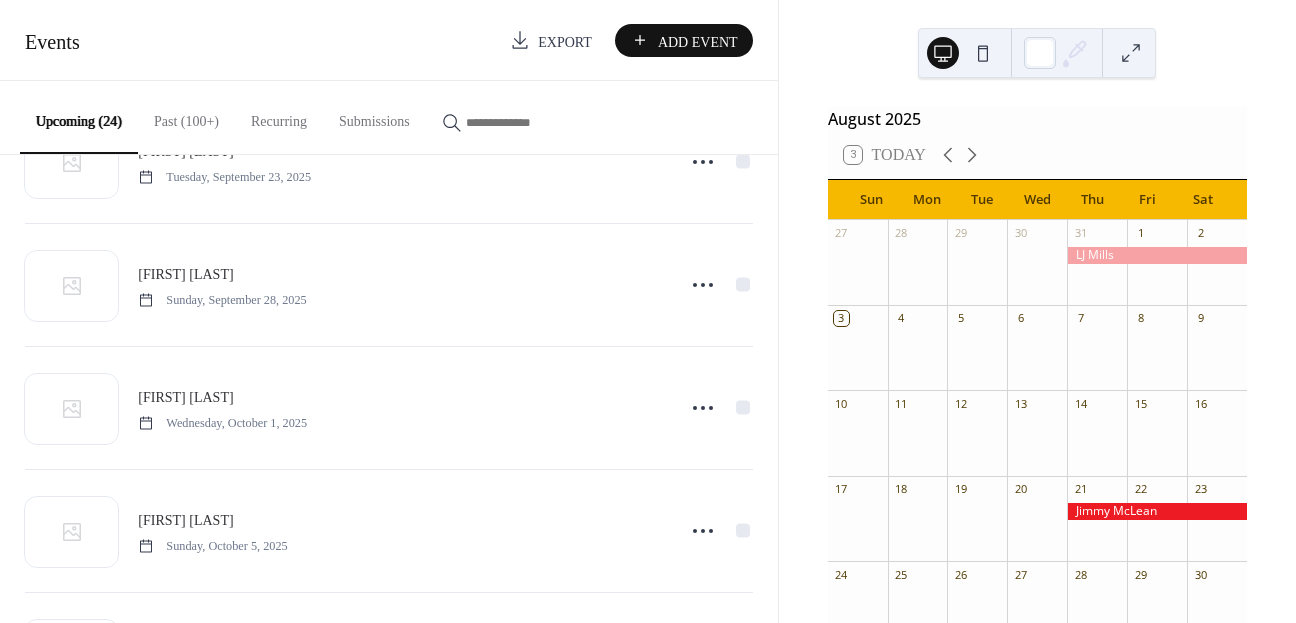 scroll, scrollTop: 0, scrollLeft: 0, axis: both 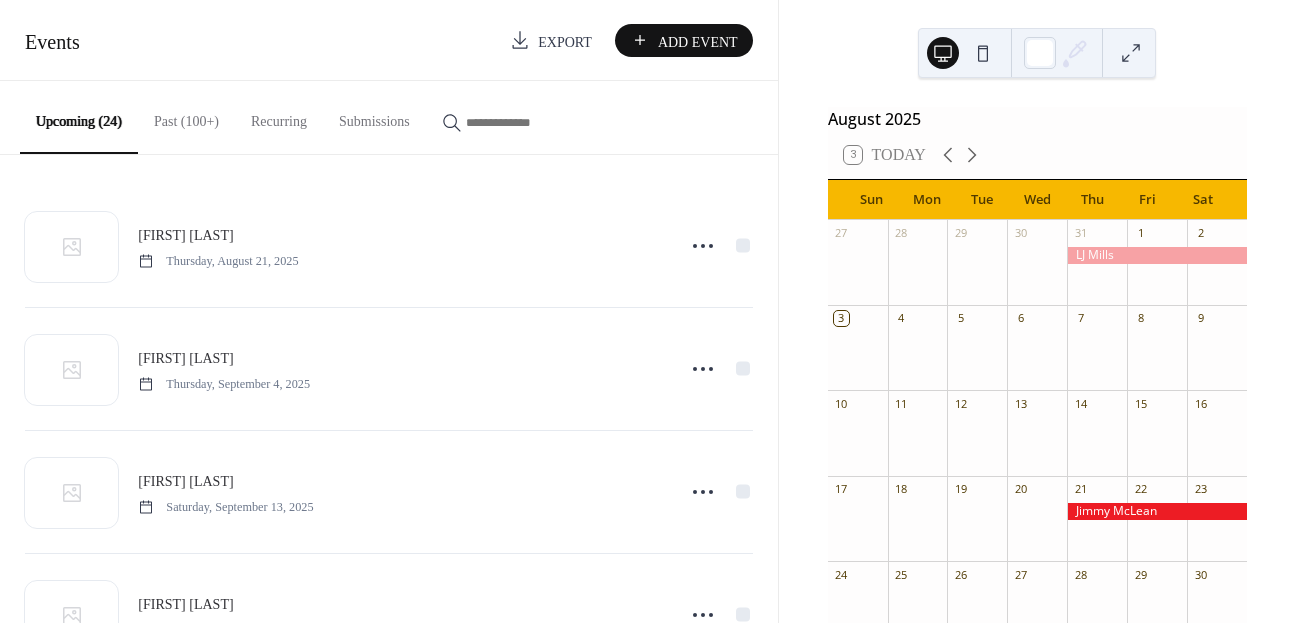 click at bounding box center (526, 122) 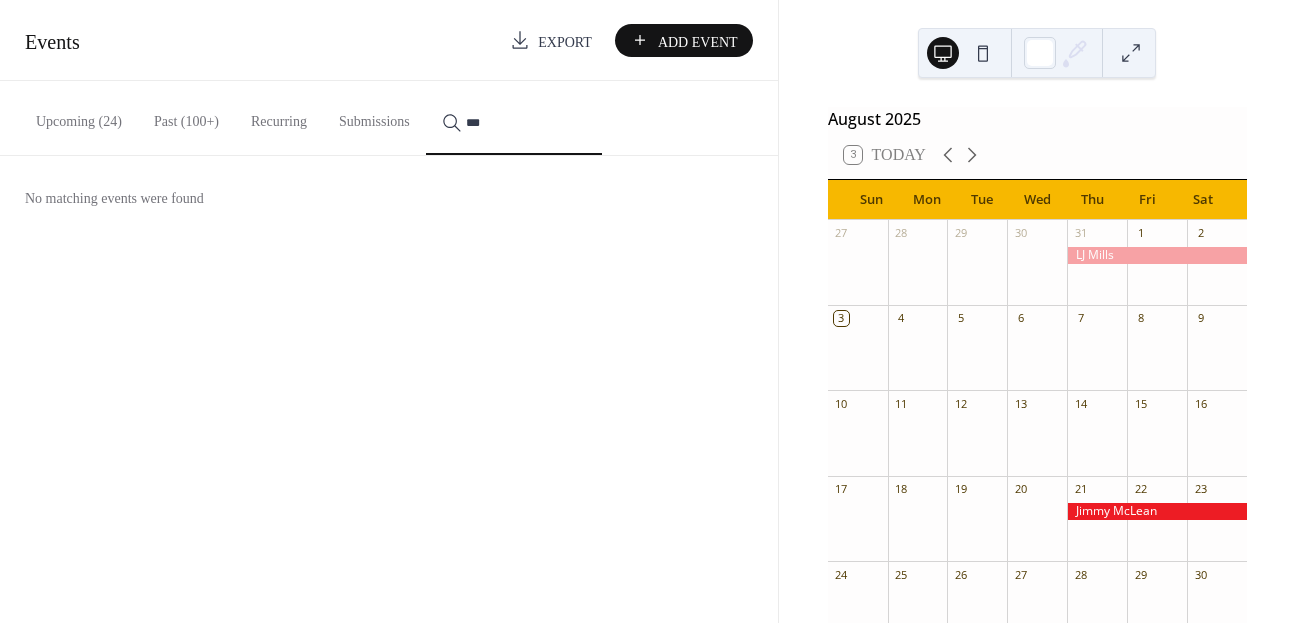 click on "**" at bounding box center [514, 118] 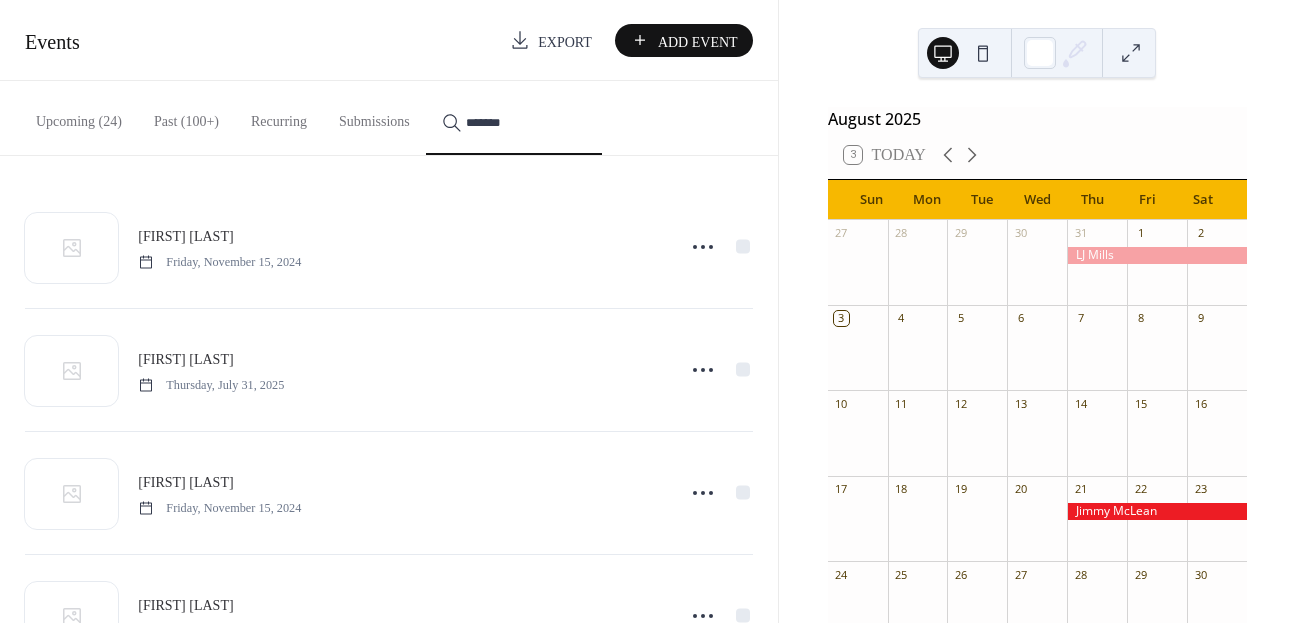 type on "*******" 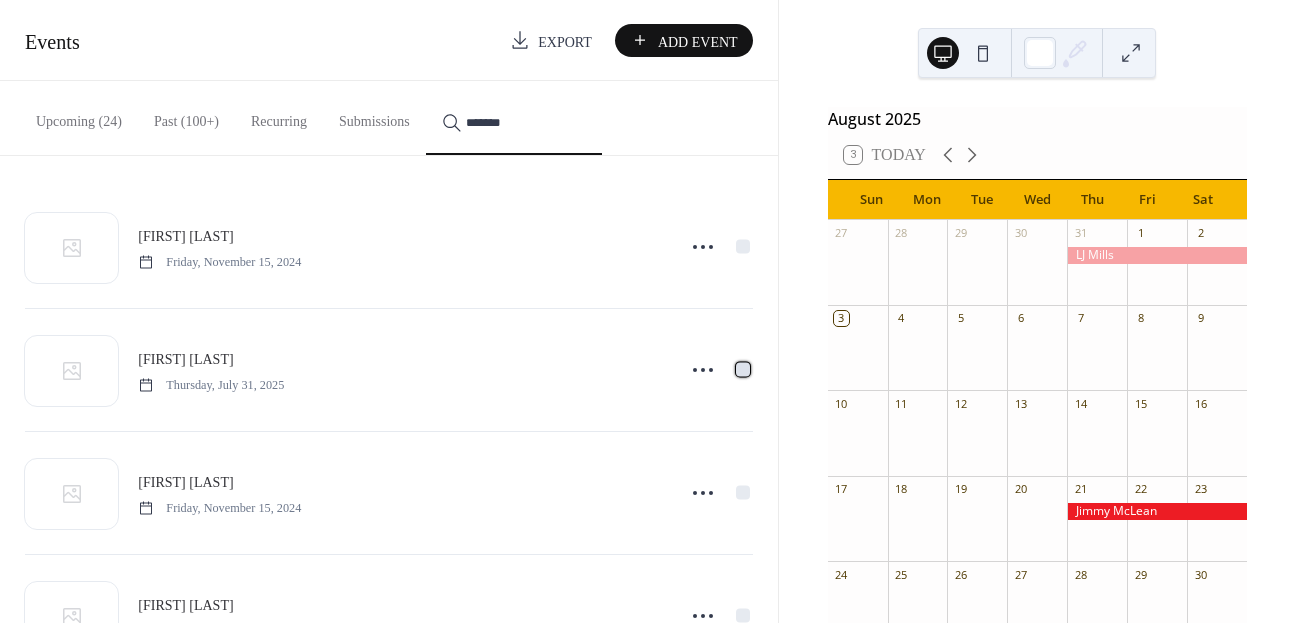 click at bounding box center [743, 369] 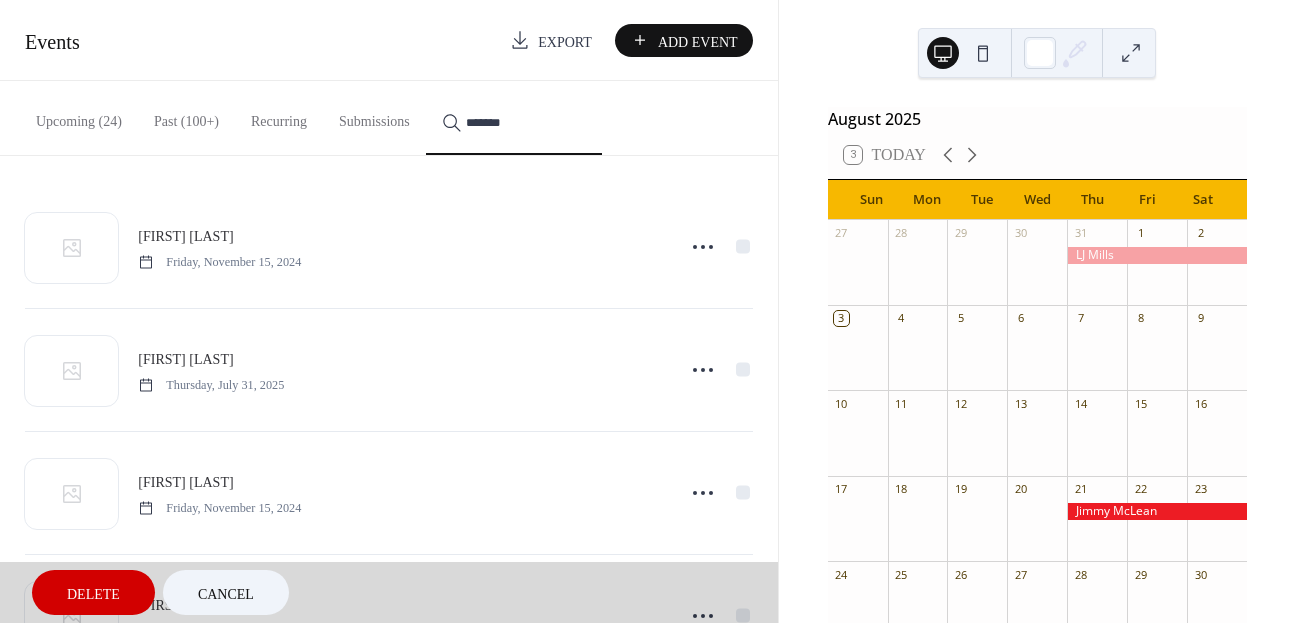 click on "Delete" at bounding box center [93, 594] 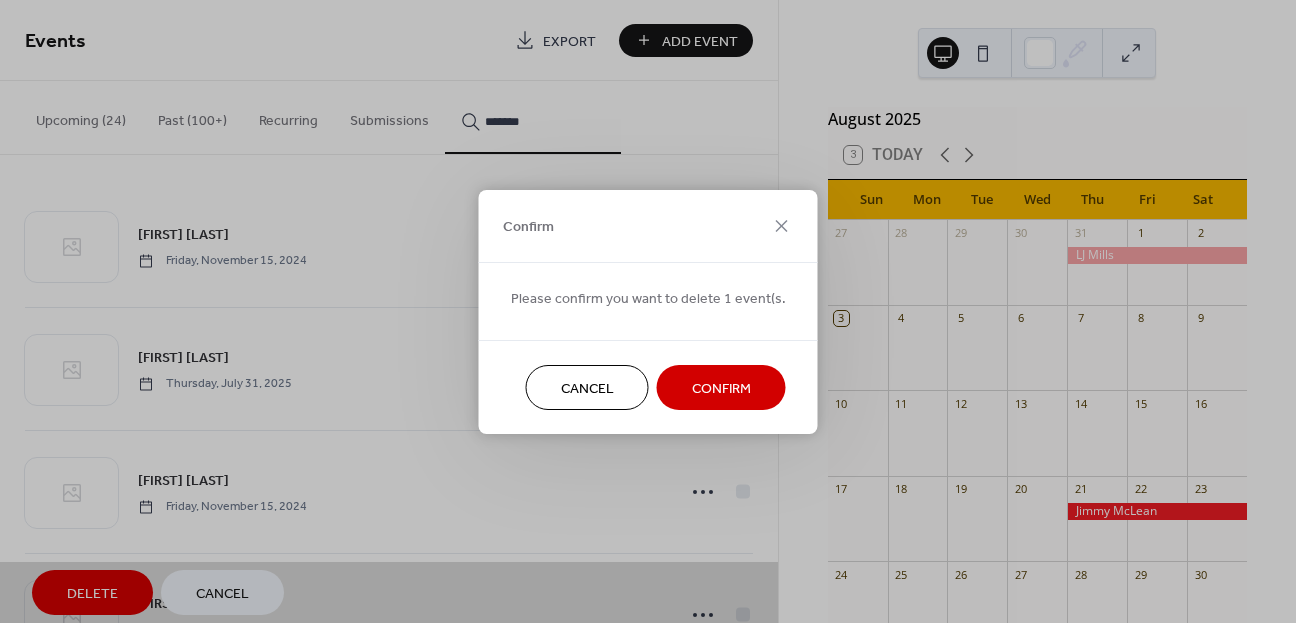 click on "Confirm" at bounding box center [721, 388] 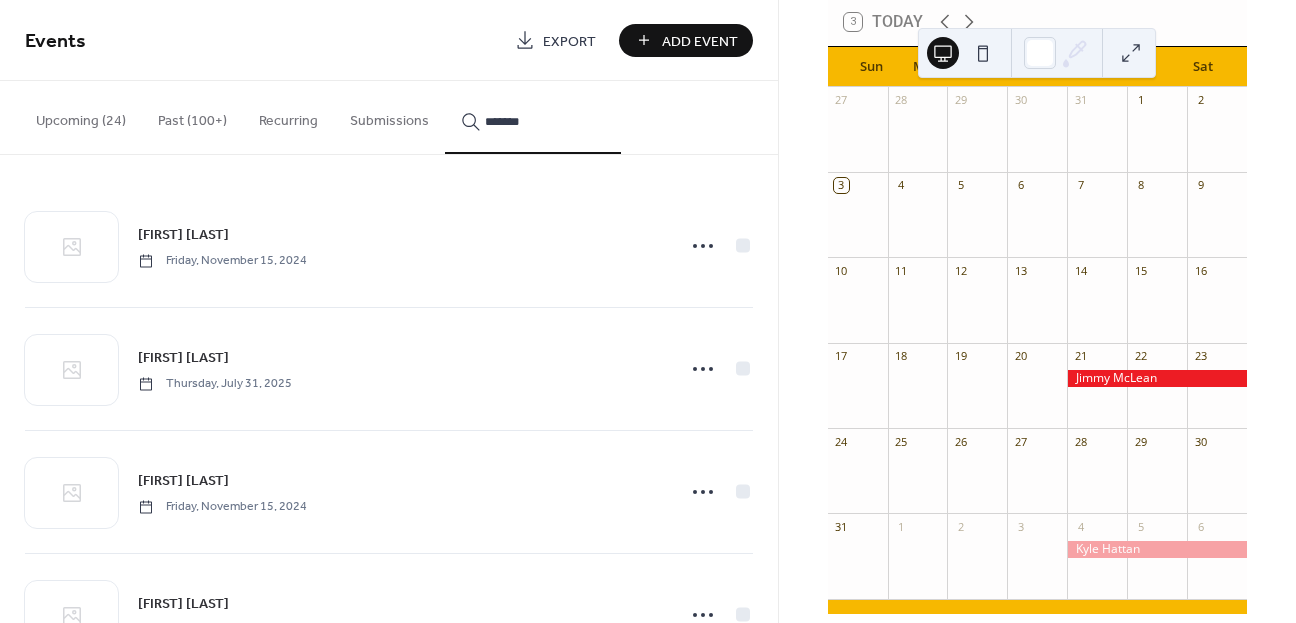 scroll, scrollTop: 169, scrollLeft: 0, axis: vertical 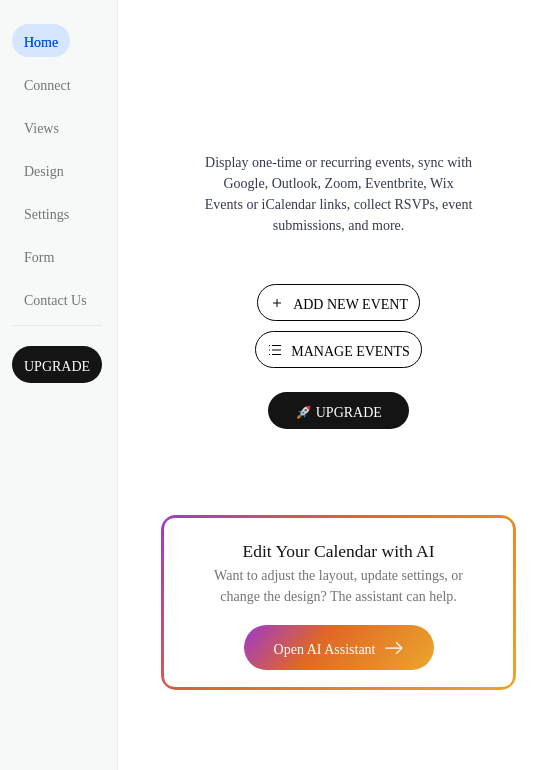 click on "Add New Event" at bounding box center [350, 304] 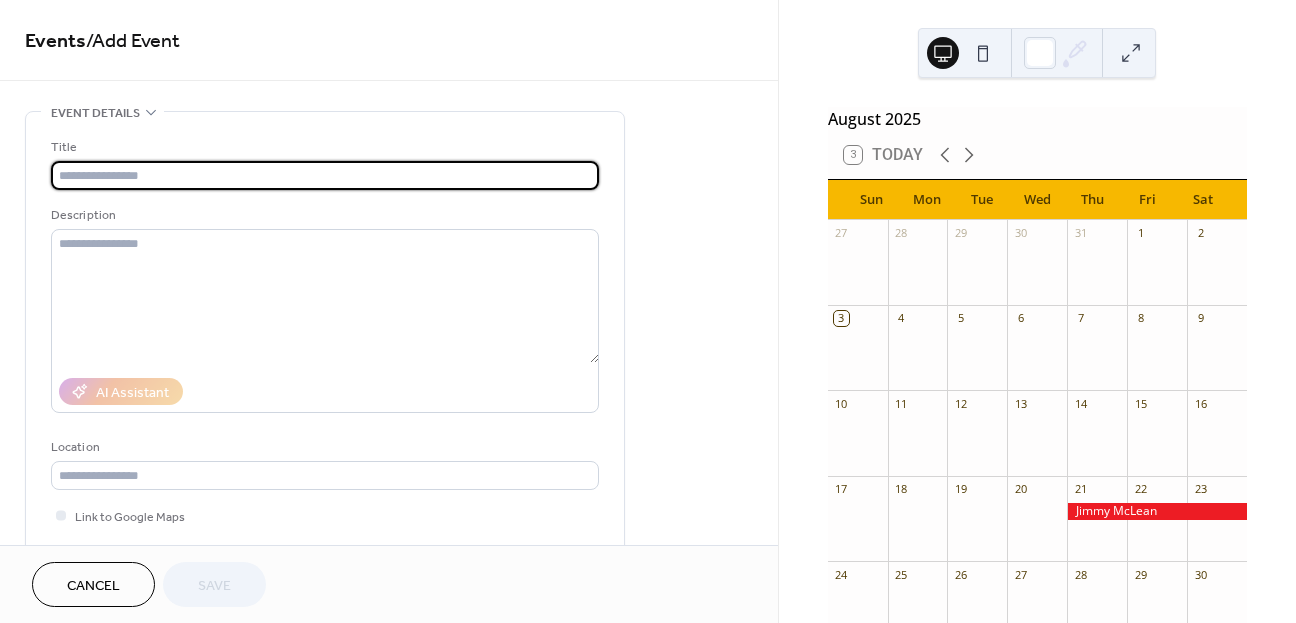 scroll, scrollTop: 0, scrollLeft: 0, axis: both 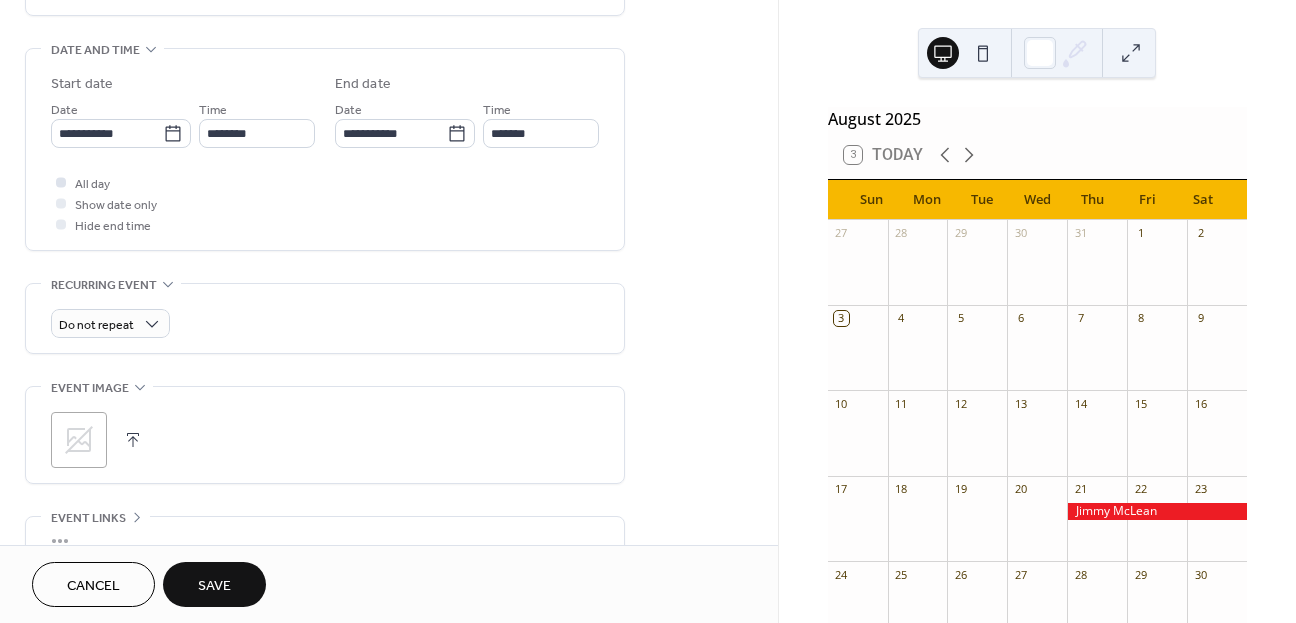 type on "**********" 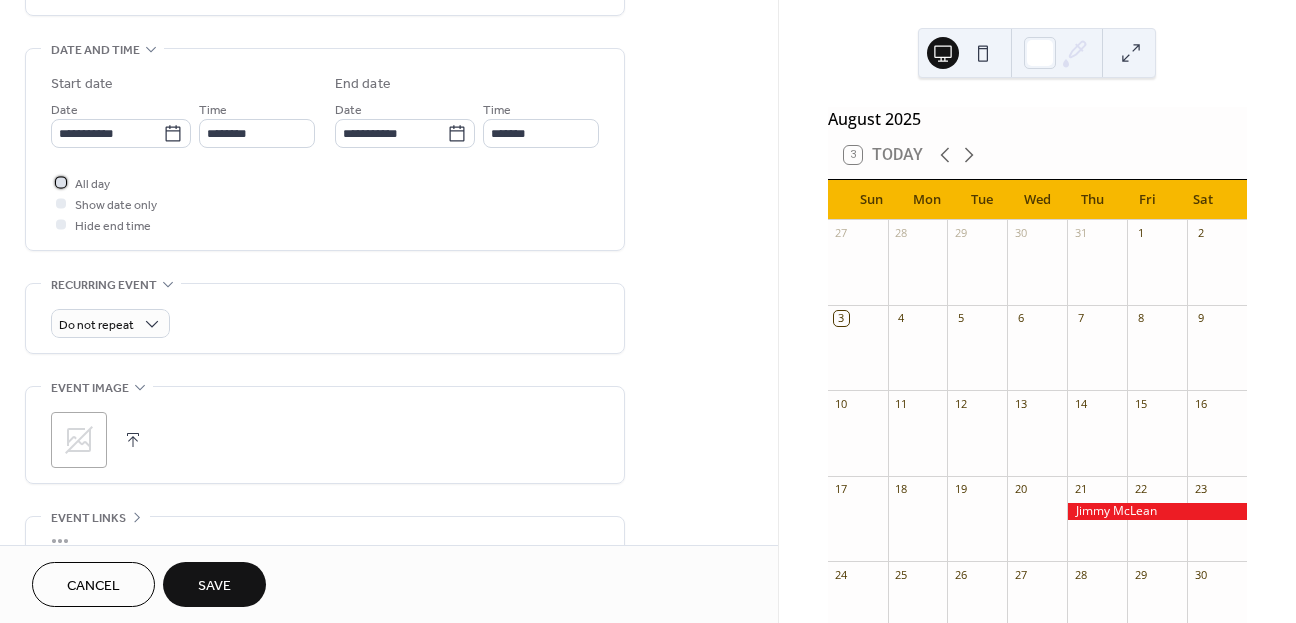 click at bounding box center [61, 182] 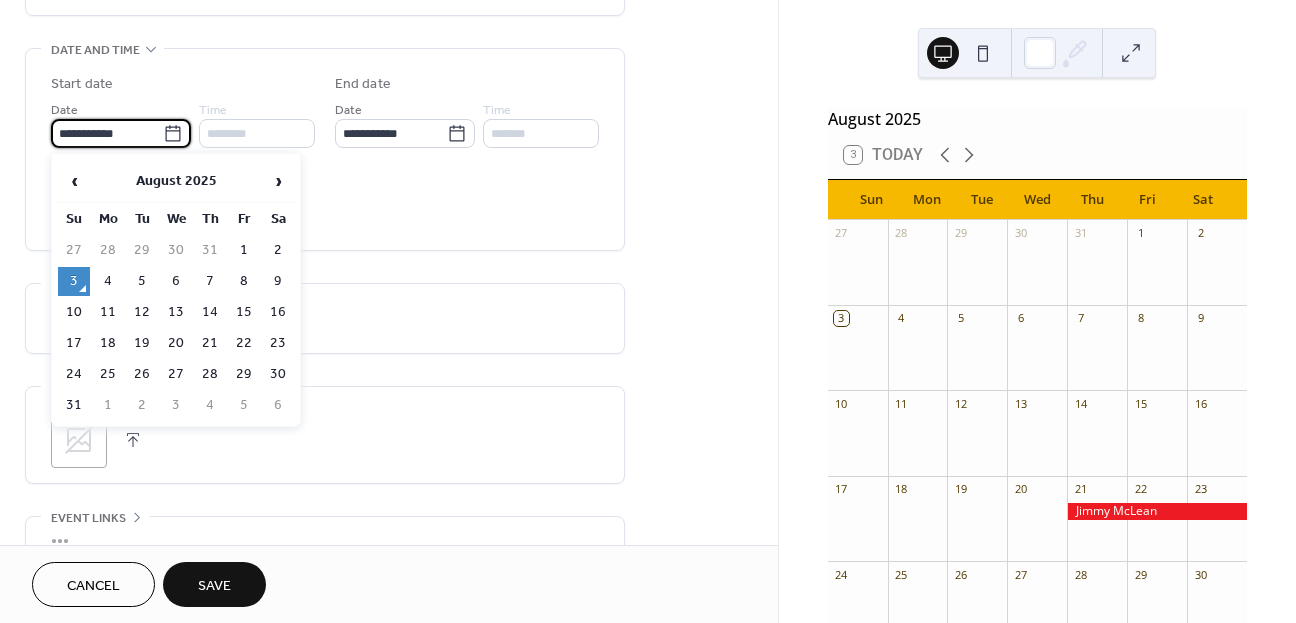 click on "**********" at bounding box center (107, 133) 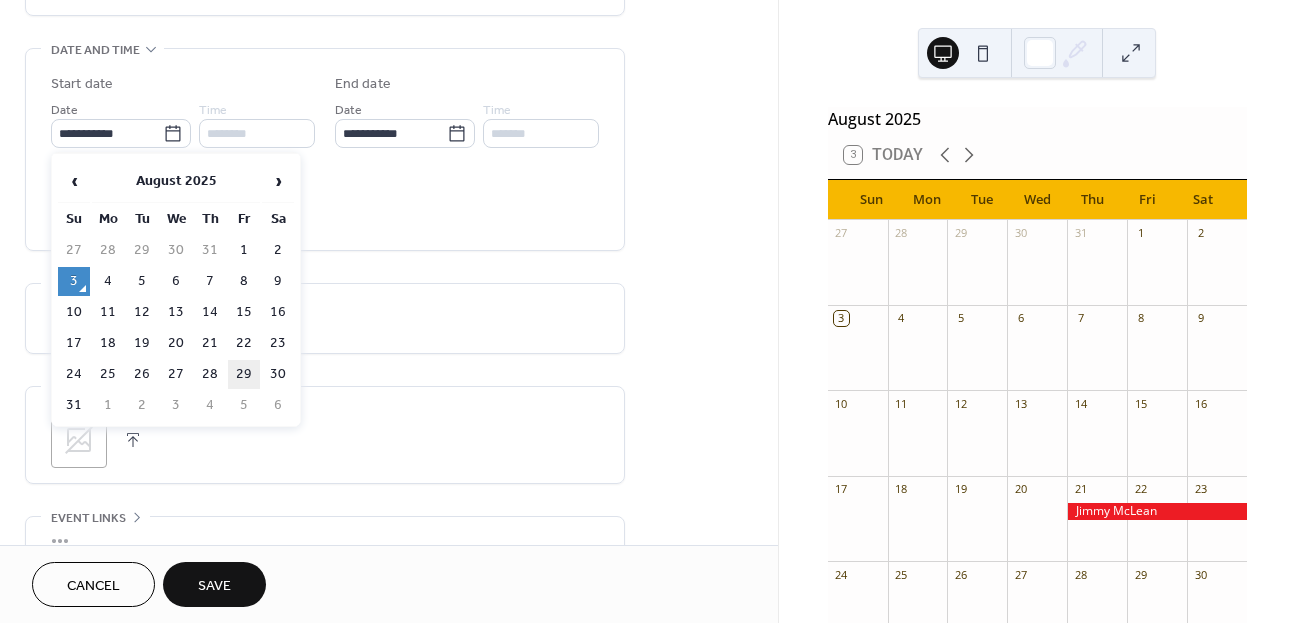 click on "29" at bounding box center (244, 374) 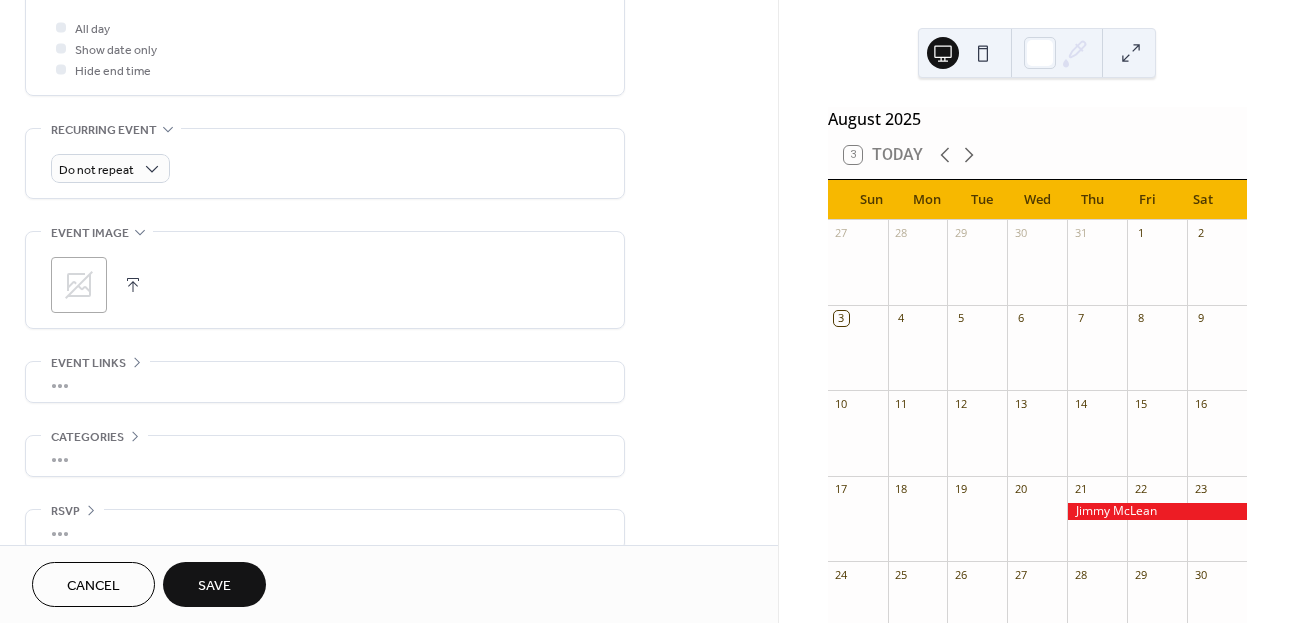 scroll, scrollTop: 751, scrollLeft: 0, axis: vertical 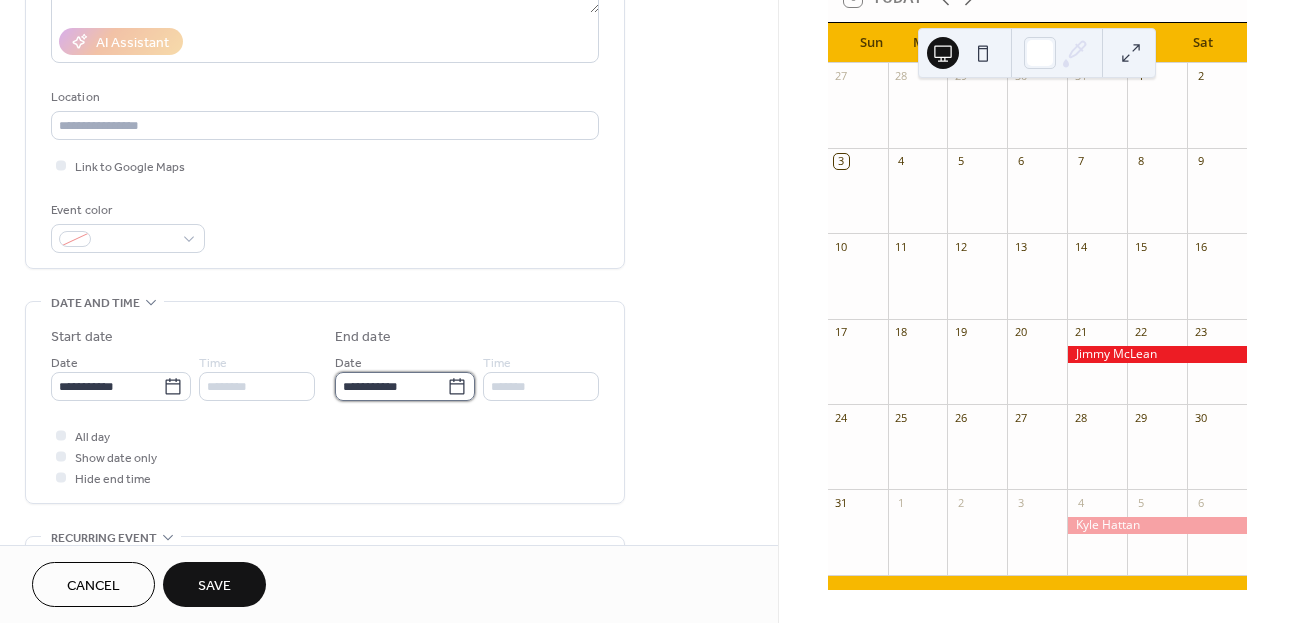 click on "**********" at bounding box center (391, 386) 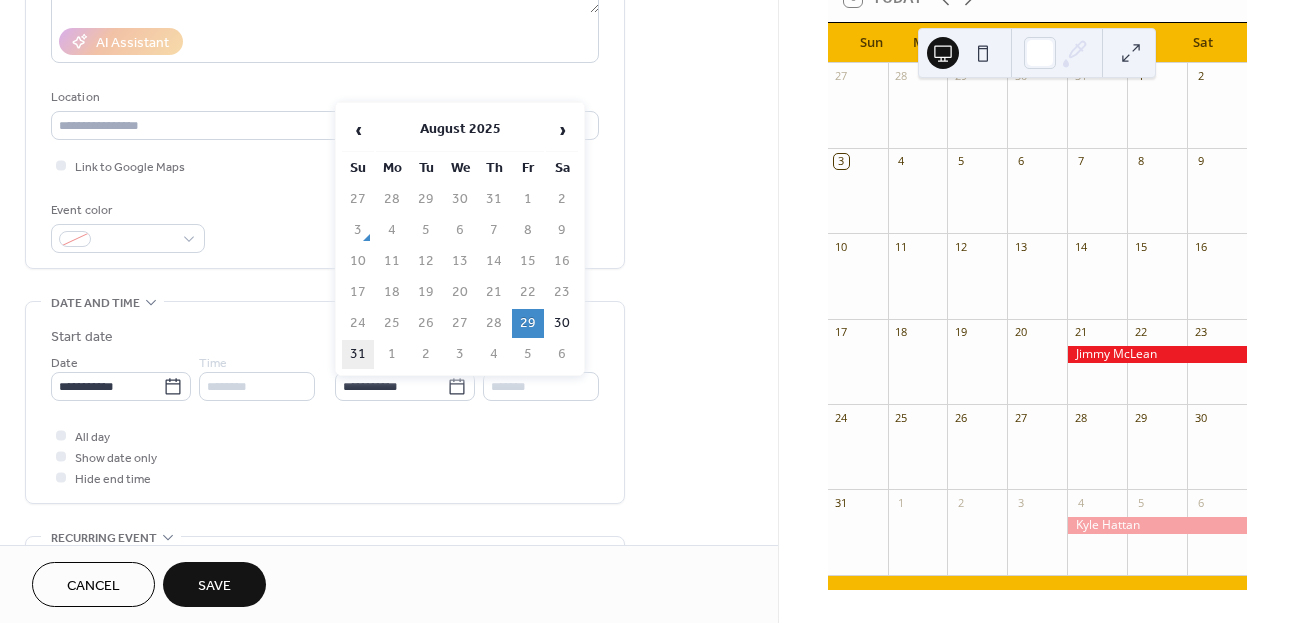 click on "31" at bounding box center (358, 354) 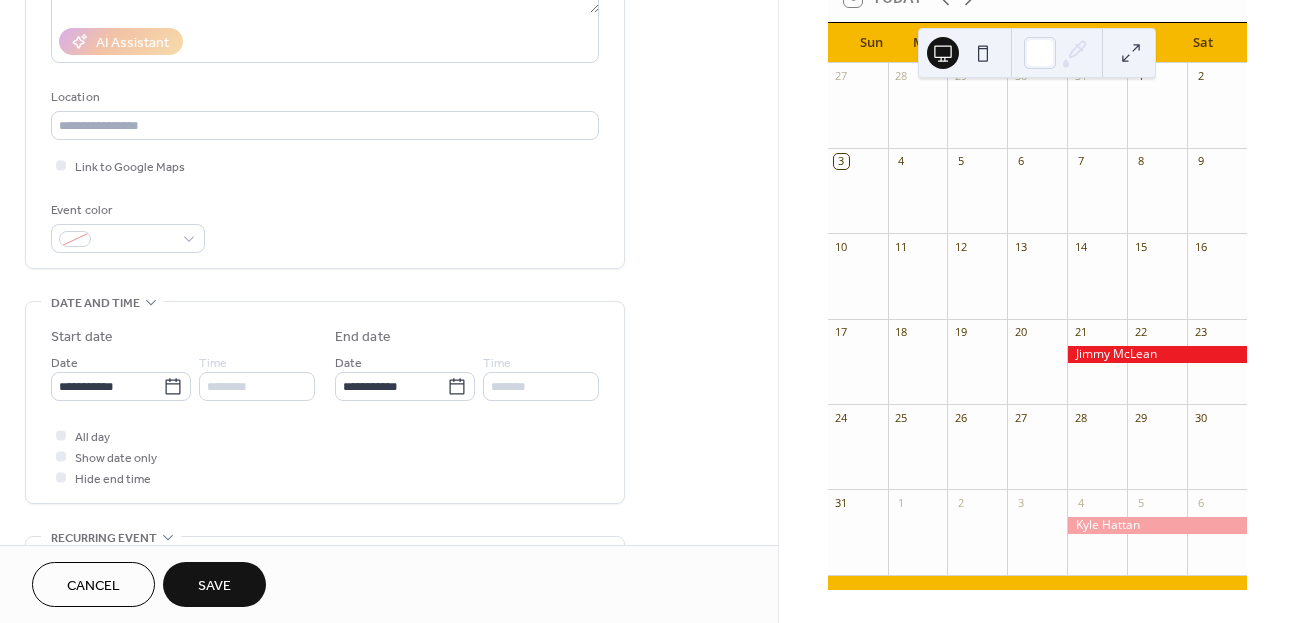 click on "Save" at bounding box center (214, 586) 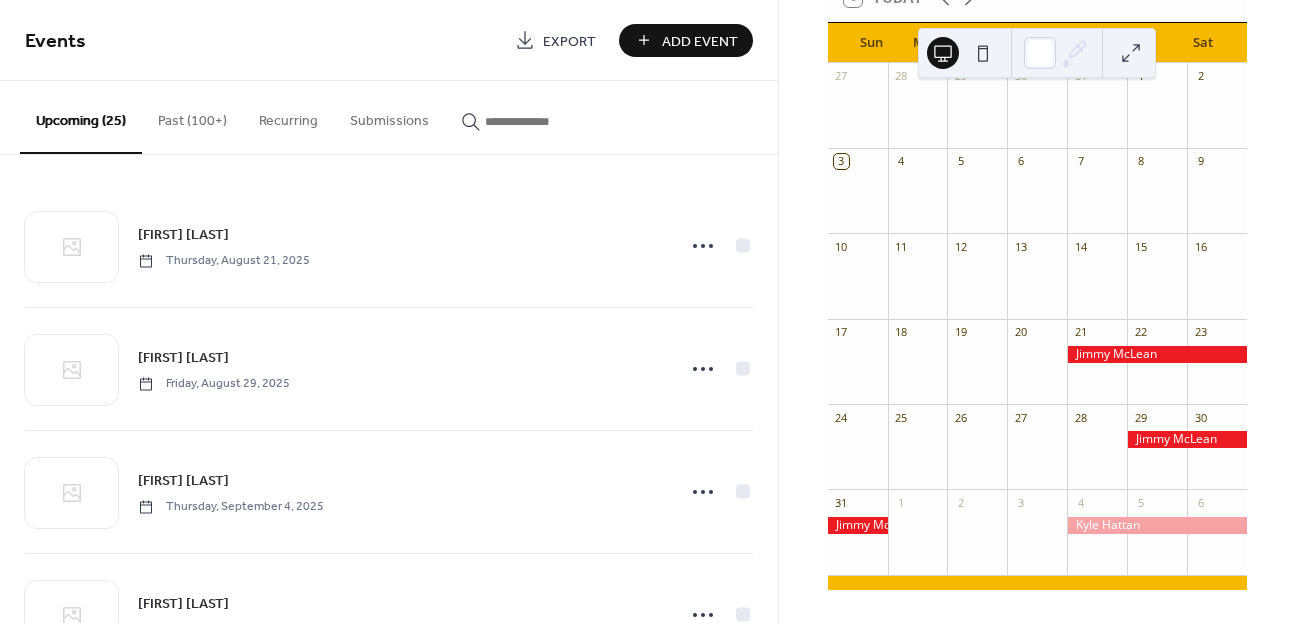 click on "Add Event" at bounding box center [700, 41] 